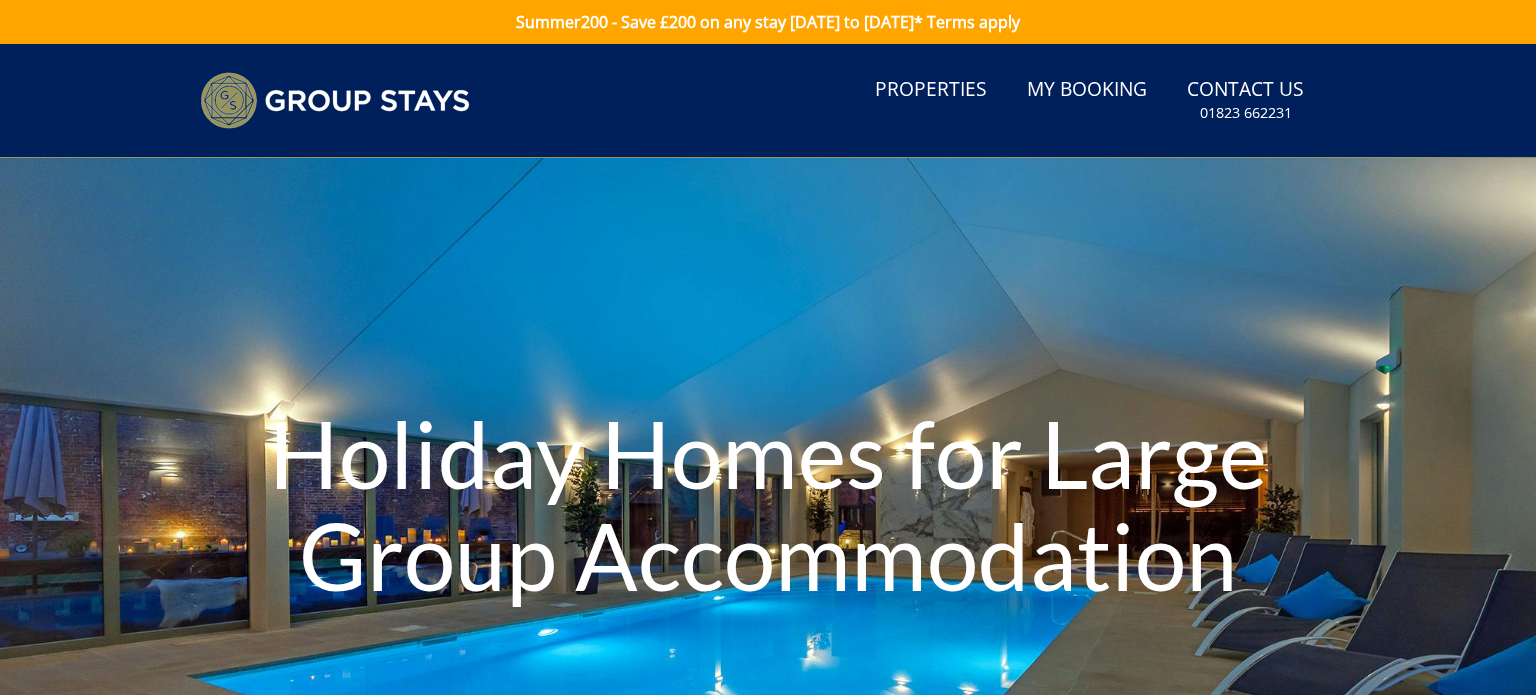 scroll, scrollTop: 0, scrollLeft: 0, axis: both 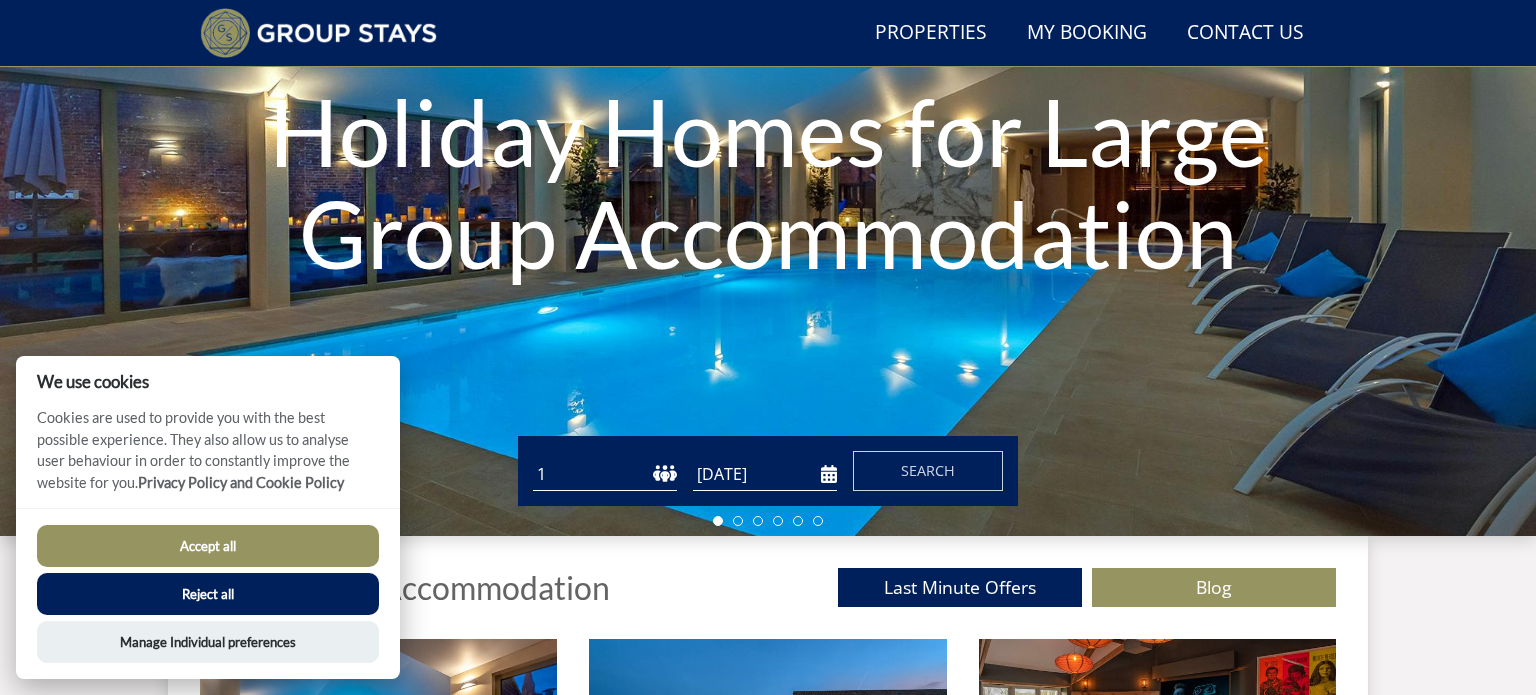 click on "1
2
3
4
5
6
7
8
9
10
11
12
13
14
15
16
17
18
19
20
21
22
23
24
25
26
27
28
29
30
31
32
33
34
35
36
37
38
39
40
41
42
43
44
45
46
47
48
49
50" at bounding box center [605, 474] 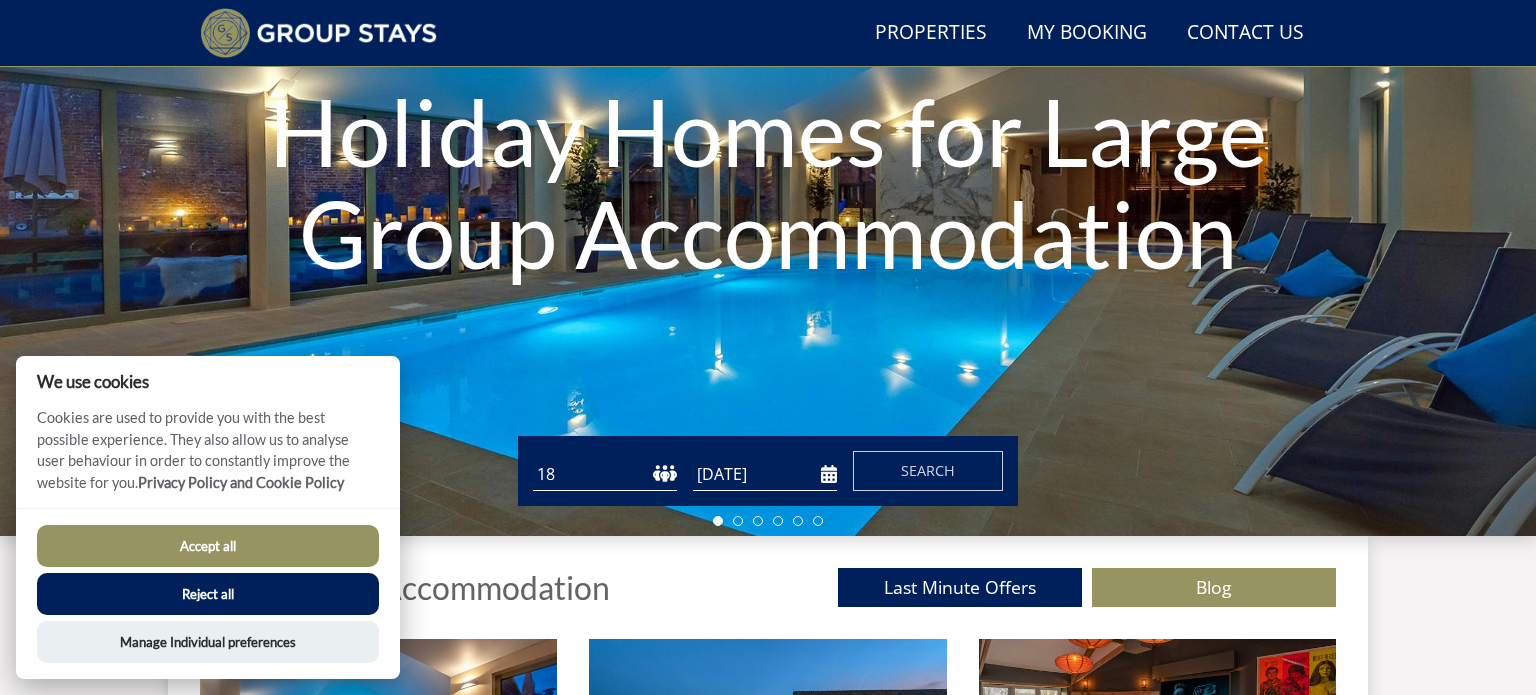 click on "1
2
3
4
5
6
7
8
9
10
11
12
13
14
15
16
17
18
19
20
21
22
23
24
25
26
27
28
29
30
31
32
33
34
35
36
37
38
39
40
41
42
43
44
45
46
47
48
49
50" at bounding box center [605, 474] 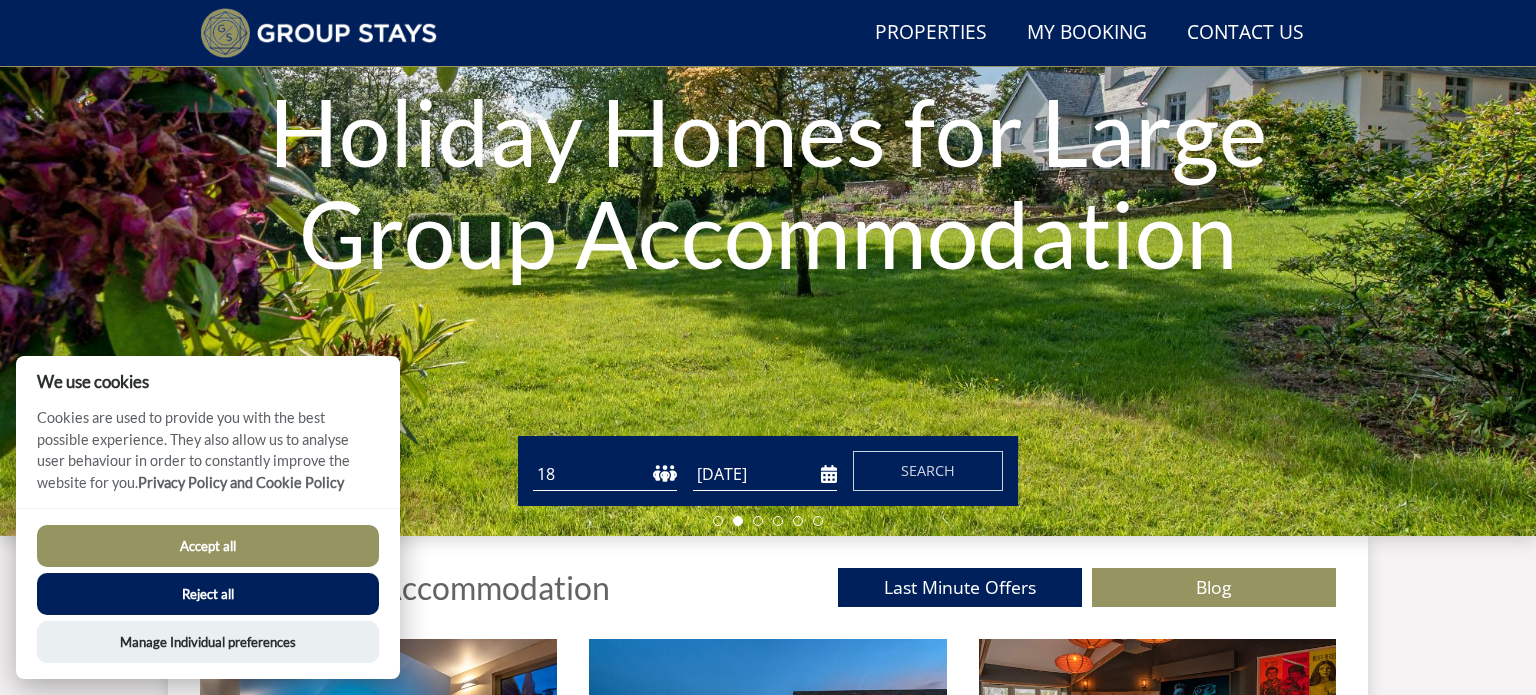 click on "[DATE]" at bounding box center [765, 474] 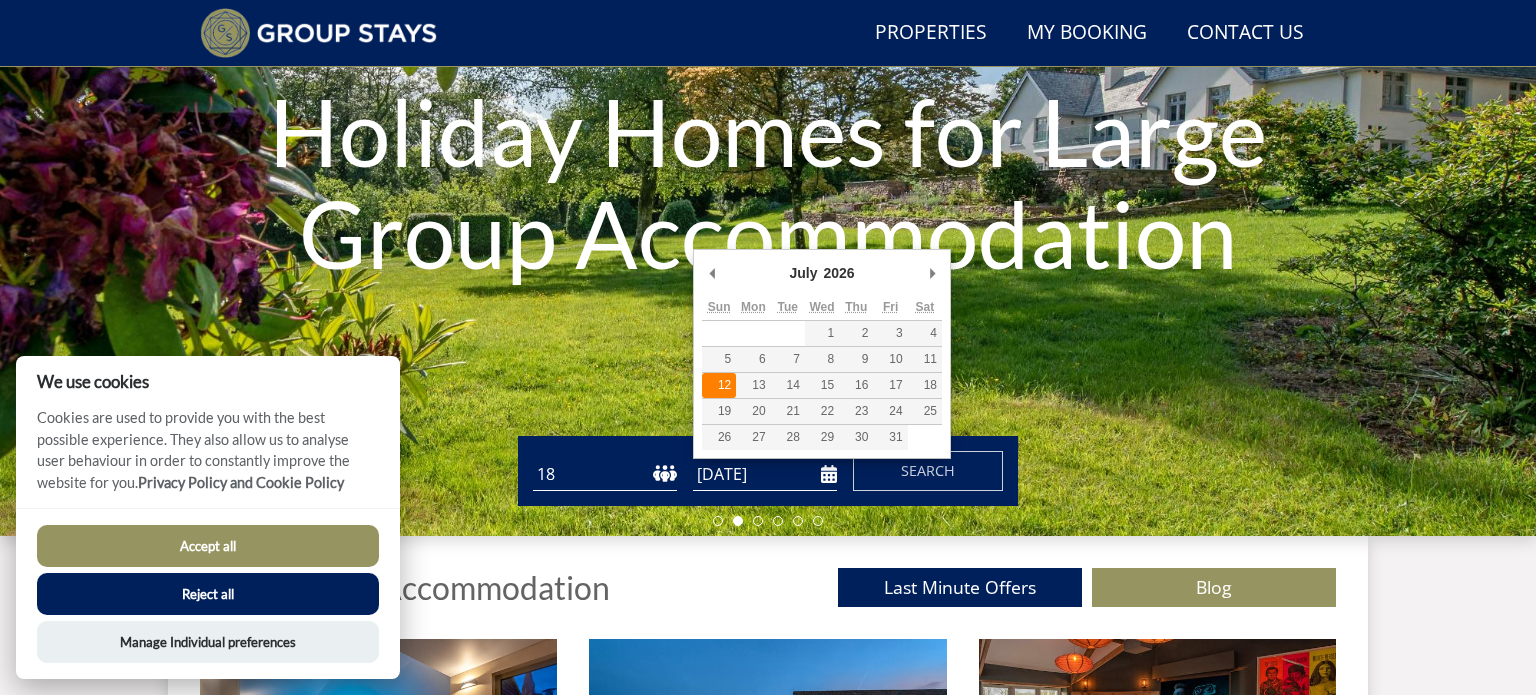 type on "[DATE]" 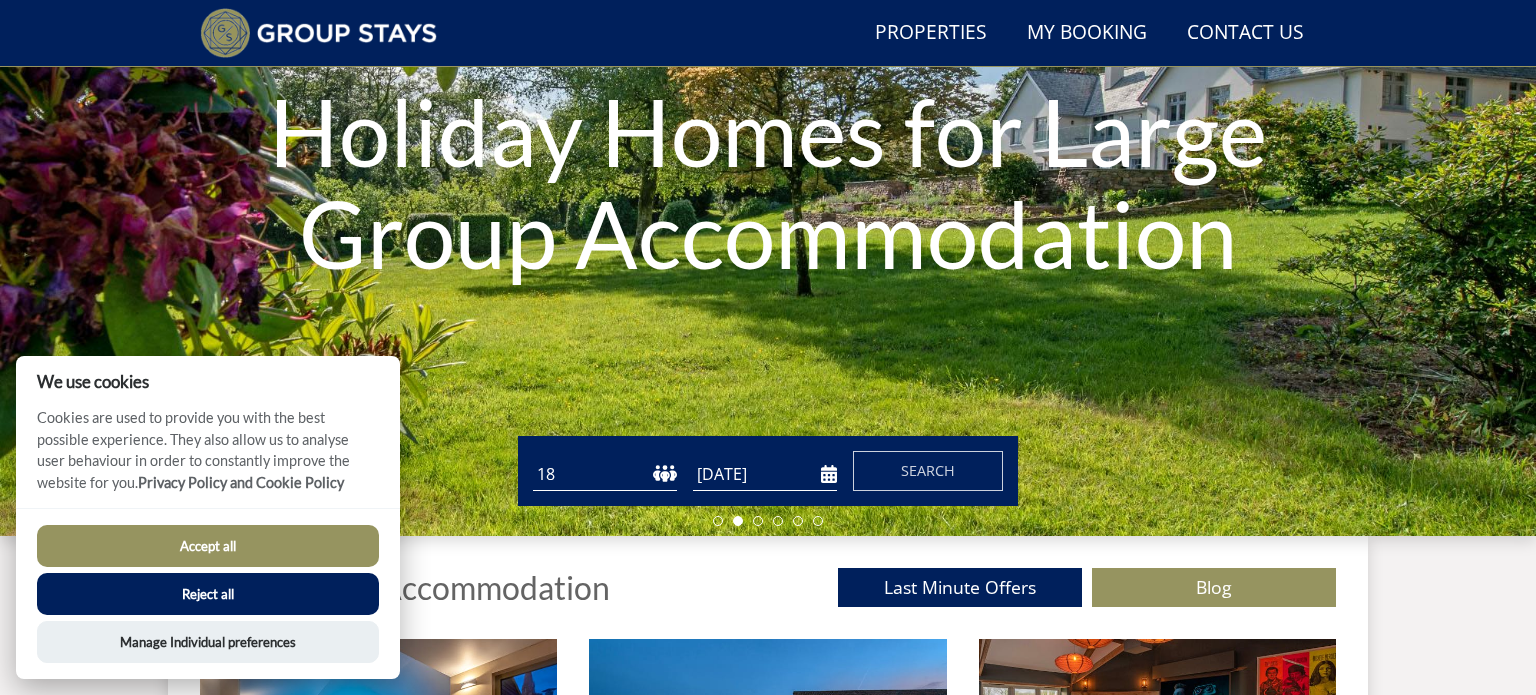 click on "Accept all" at bounding box center (208, 546) 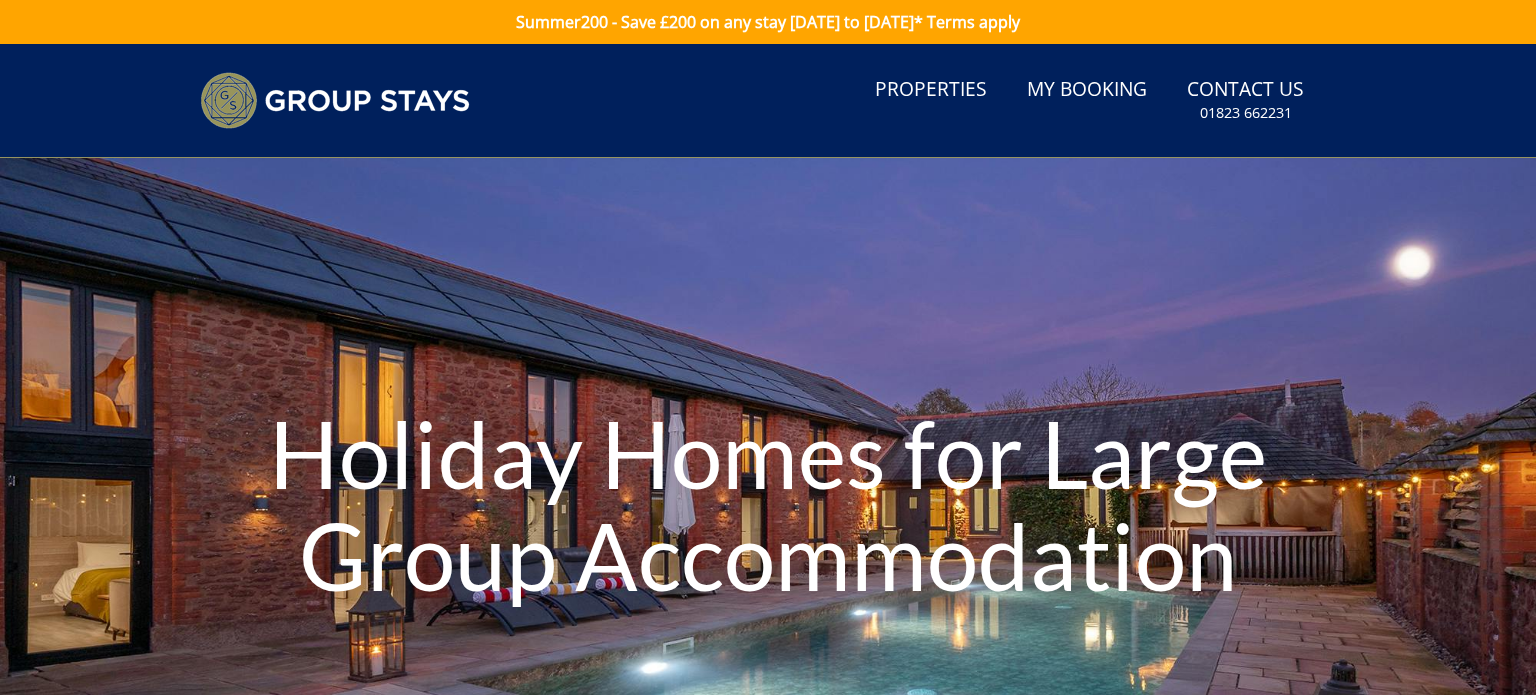 scroll, scrollTop: 321, scrollLeft: 0, axis: vertical 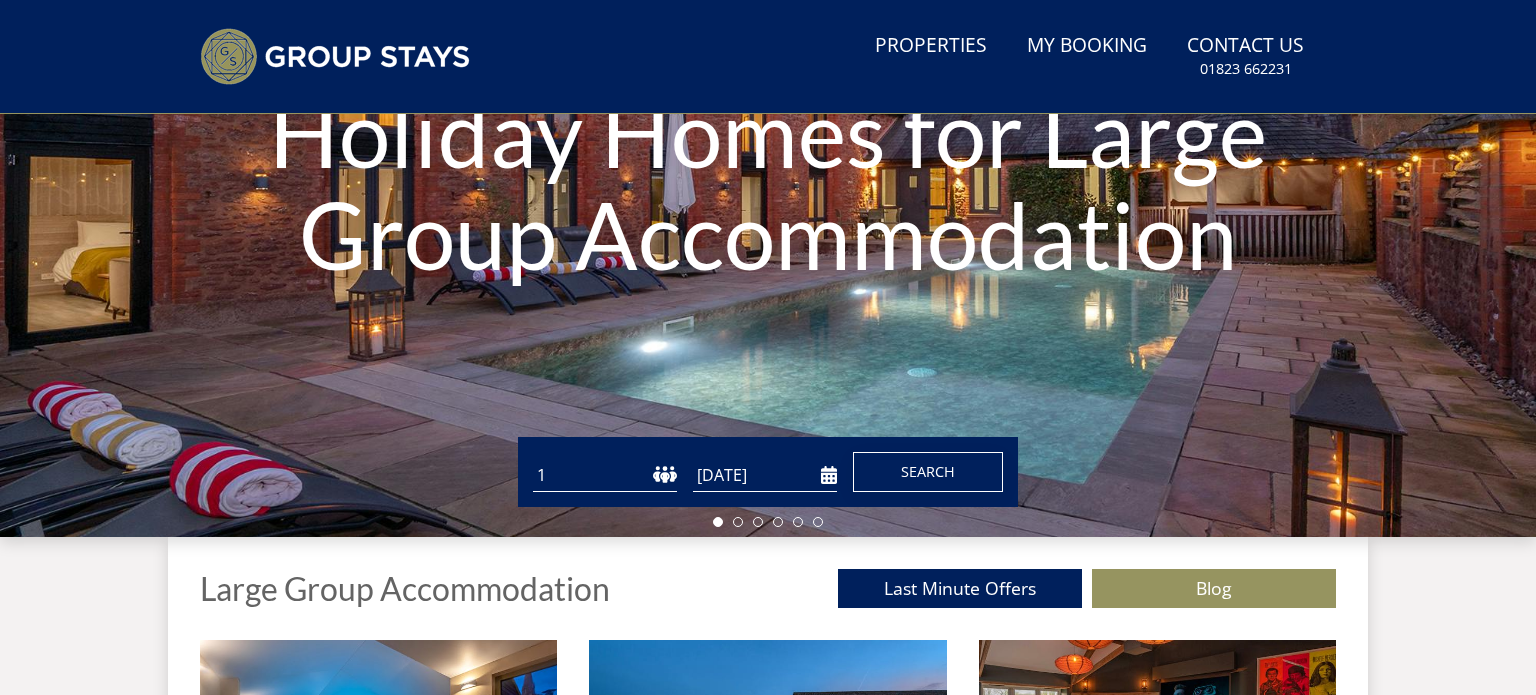 click on "Search" at bounding box center (928, 471) 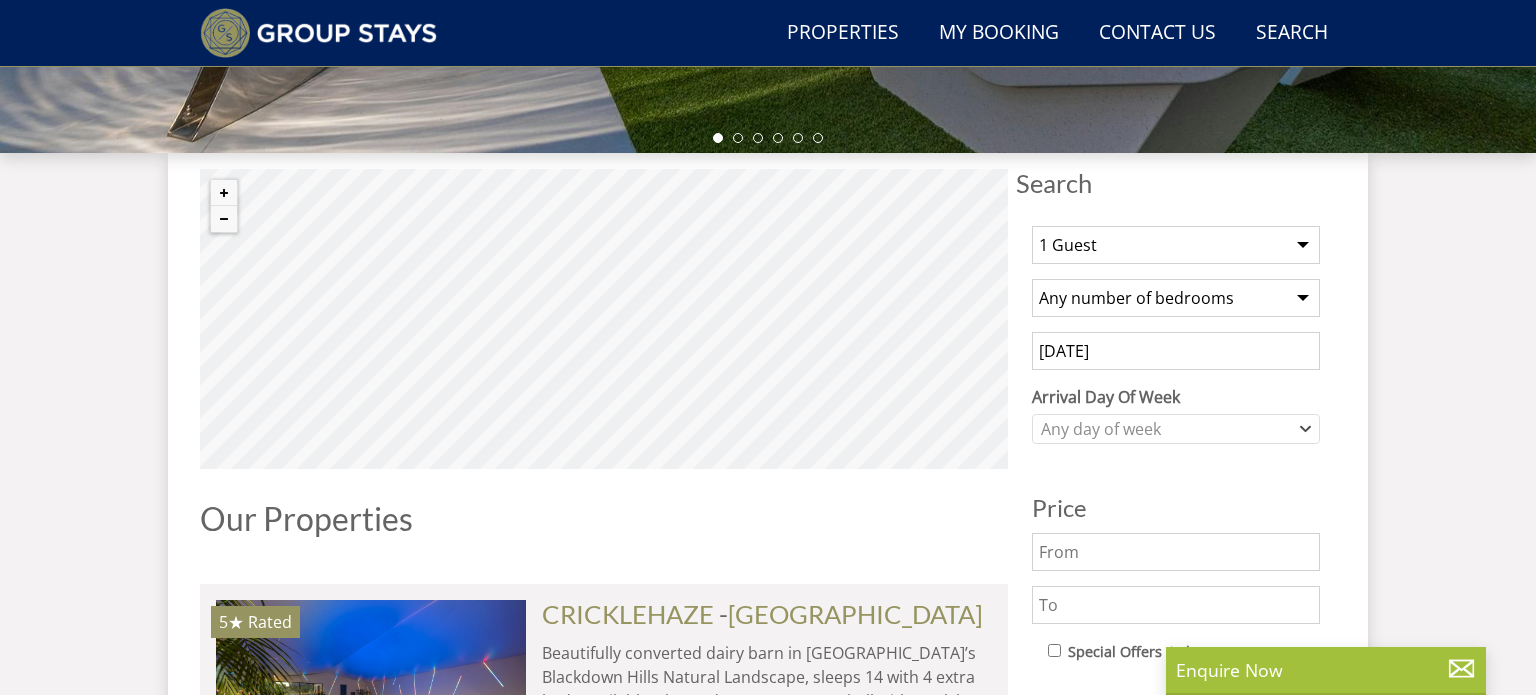 scroll, scrollTop: 663, scrollLeft: 0, axis: vertical 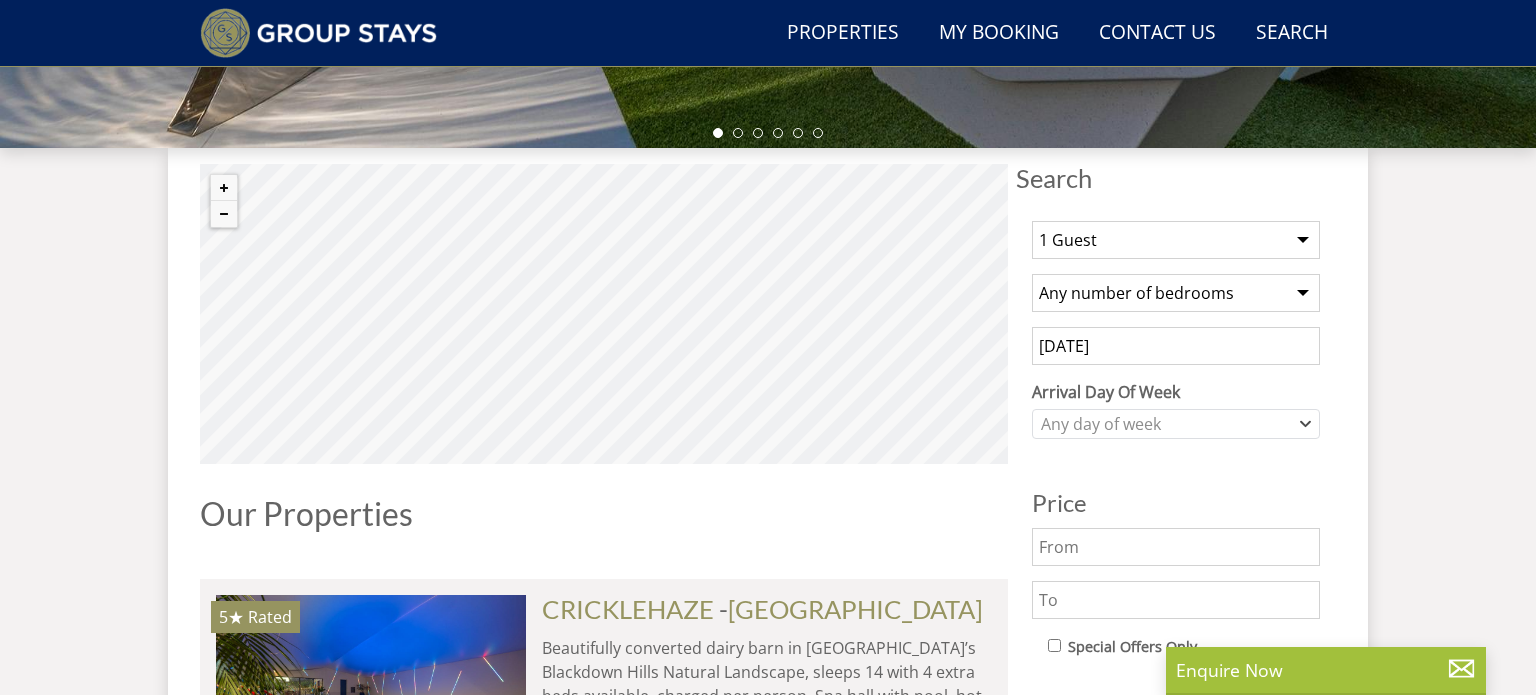 click on "1 Guest
2 Guests
3 Guests
4 Guests
5 Guests
6 Guests
7 Guests
8 Guests
9 Guests
10 Guests
11 Guests
12 Guests
13 Guests
14 Guests
15 Guests
16 Guests
17 Guests
18 Guests
19 Guests
20 Guests
21 Guests
22 Guests
23 Guests
24 Guests
25 Guests
26 Guests
27 Guests
28 Guests
29 Guests
30 Guests
31 Guests
32 Guests
33 Guests
34 Guests
35 Guests
36 Guests
37 Guests
38 Guests
39 Guests
40 Guests
41 Guests
42 Guests
43 Guests
44 Guests
45 Guests
46 Guests
47 Guests
48 Guests
49 Guests
50 Guests
51 Guests
52 Guests
53 Guests
54 Guests
55 Guests
56 Guests
57 Guests
58 Guests
59 Guests
60 Guests
61 Guests
62 Guests
63 Guests
64 Guests
65 Guests
66 Guests
67 Guests
68 Guests
69 Guests
70 Guests
71 Guests
72 Guests
73 Guests
74 Guests
75 Guests
76 Guests
77 Guests
78 Guests
79 Guests
80 Guests
81 Guests
82 Guests
83 Guests
84 Guests
85 Guests
86 Guests" at bounding box center [1176, 240] 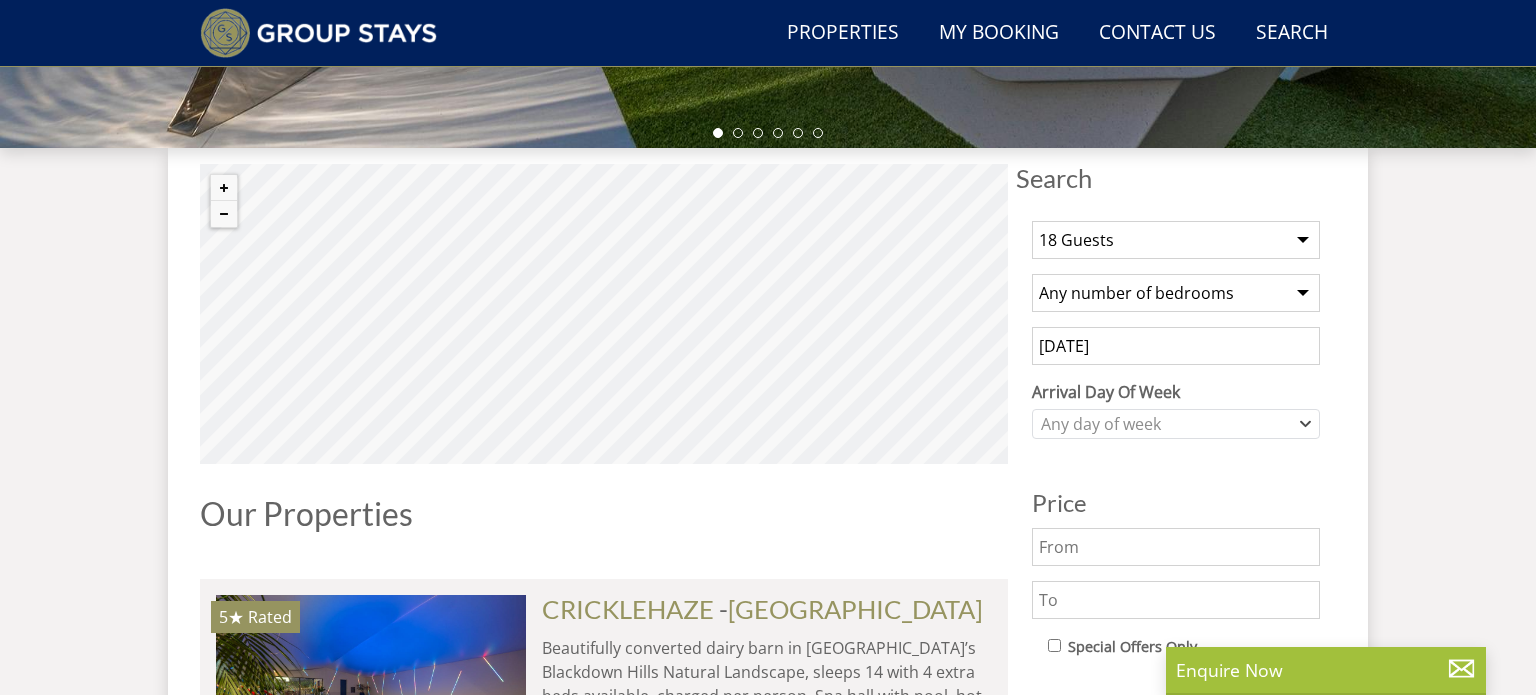 click on "1 Guest
2 Guests
3 Guests
4 Guests
5 Guests
6 Guests
7 Guests
8 Guests
9 Guests
10 Guests
11 Guests
12 Guests
13 Guests
14 Guests
15 Guests
16 Guests
17 Guests
18 Guests
19 Guests
20 Guests
21 Guests
22 Guests
23 Guests
24 Guests
25 Guests
26 Guests
27 Guests
28 Guests
29 Guests
30 Guests
31 Guests
32 Guests
33 Guests
34 Guests
35 Guests
36 Guests
37 Guests
38 Guests
39 Guests
40 Guests
41 Guests
42 Guests
43 Guests
44 Guests
45 Guests
46 Guests
47 Guests
48 Guests
49 Guests
50 Guests
51 Guests
52 Guests
53 Guests
54 Guests
55 Guests
56 Guests
57 Guests
58 Guests
59 Guests
60 Guests
61 Guests
62 Guests
63 Guests
64 Guests
65 Guests
66 Guests
67 Guests
68 Guests
69 Guests
70 Guests
71 Guests
72 Guests
73 Guests
74 Guests
75 Guests
76 Guests
77 Guests
78 Guests
79 Guests
80 Guests
81 Guests
82 Guests
83 Guests
84 Guests
85 Guests
86 Guests" at bounding box center [1176, 240] 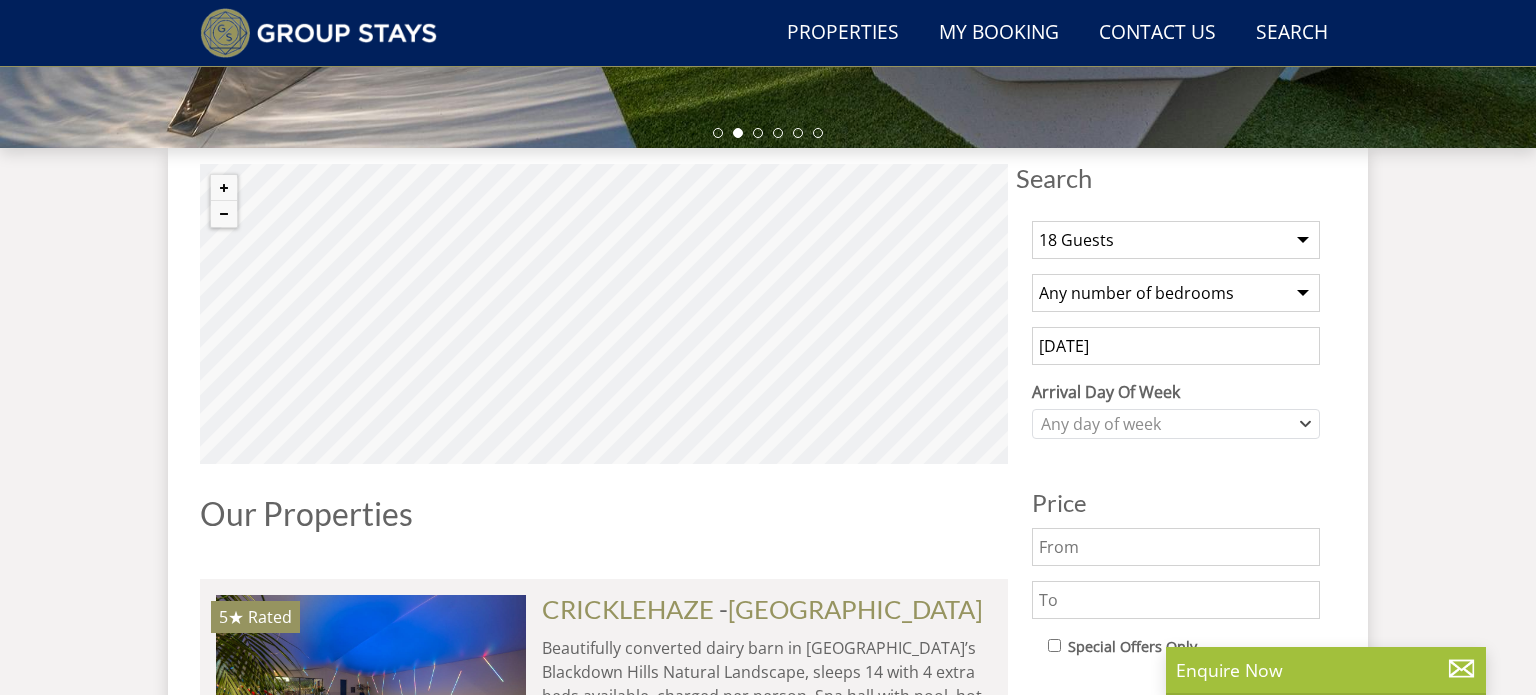 click on "[DATE]" at bounding box center (1176, 346) 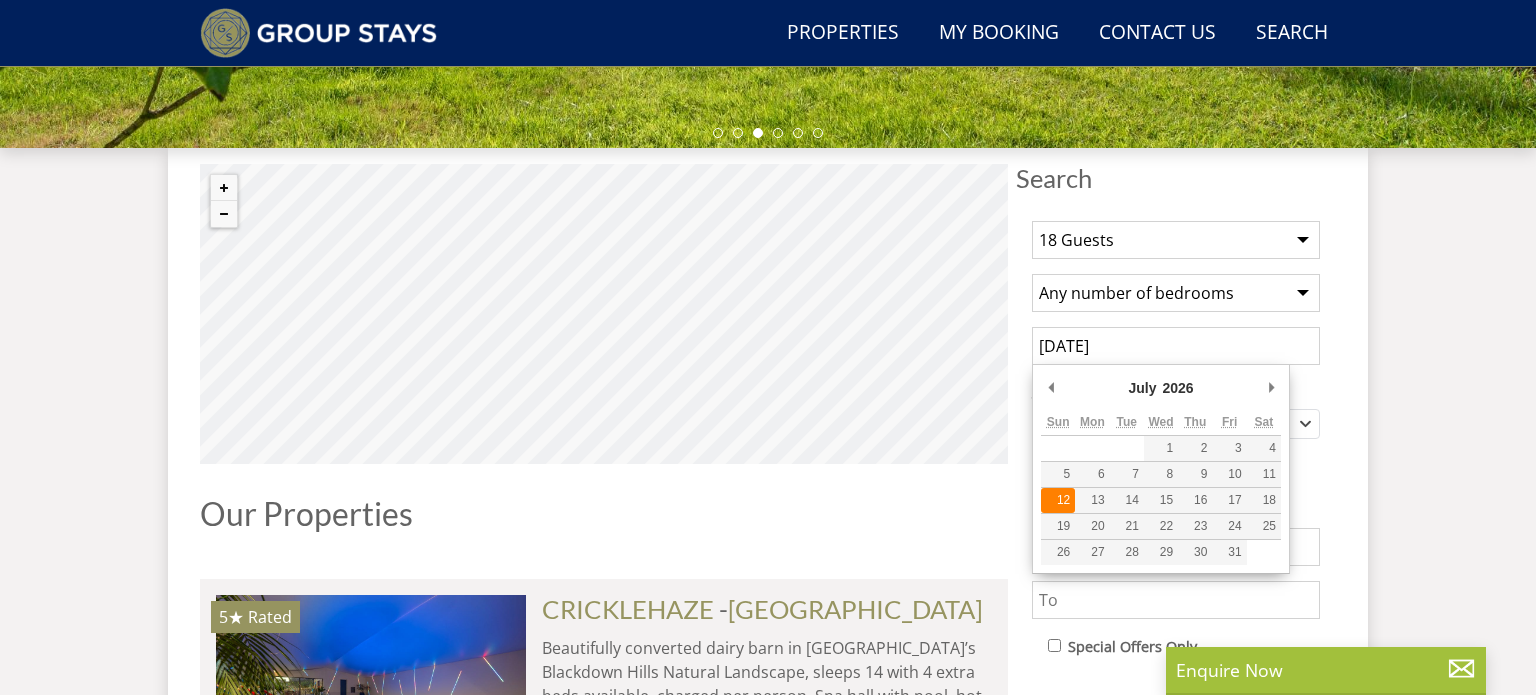 type on "[DATE]" 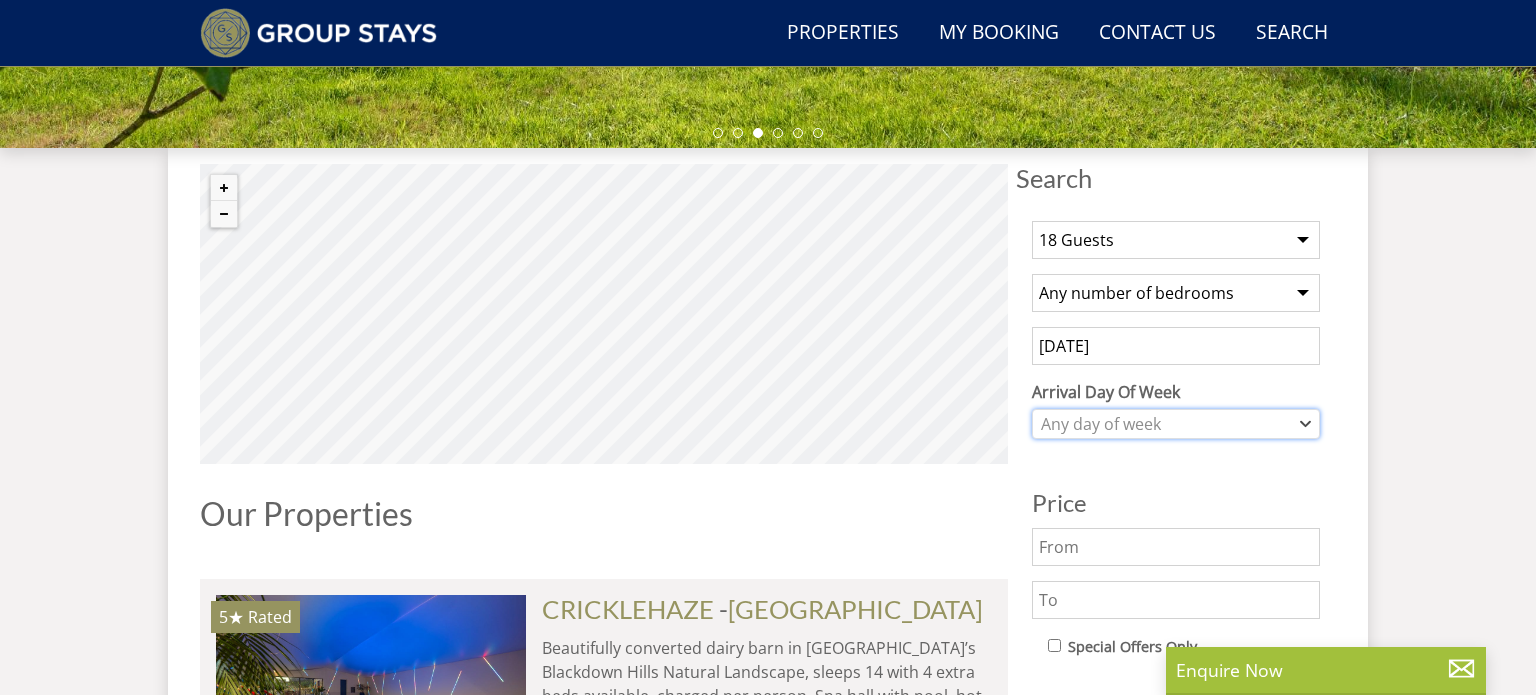 click on "Any day of week" at bounding box center [1165, 424] 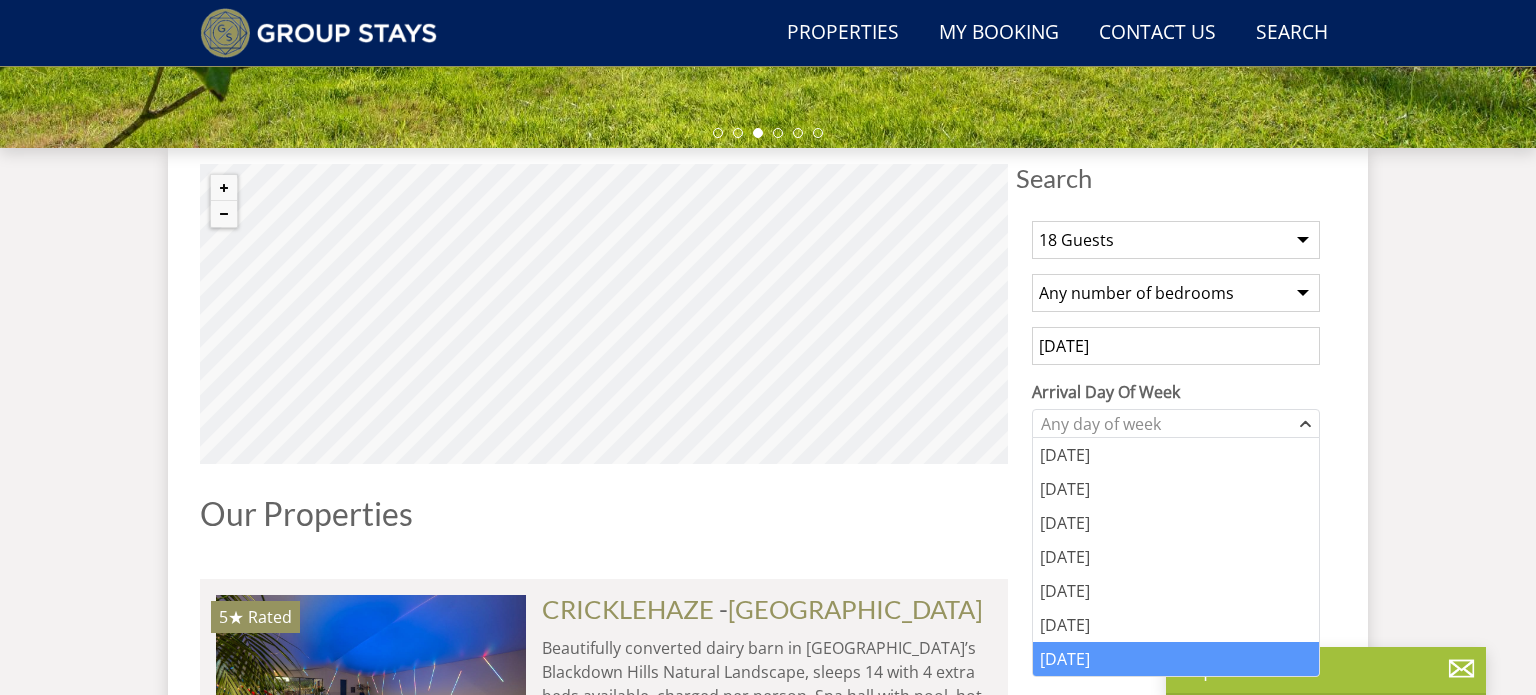 click on "Sunday" at bounding box center [1176, 659] 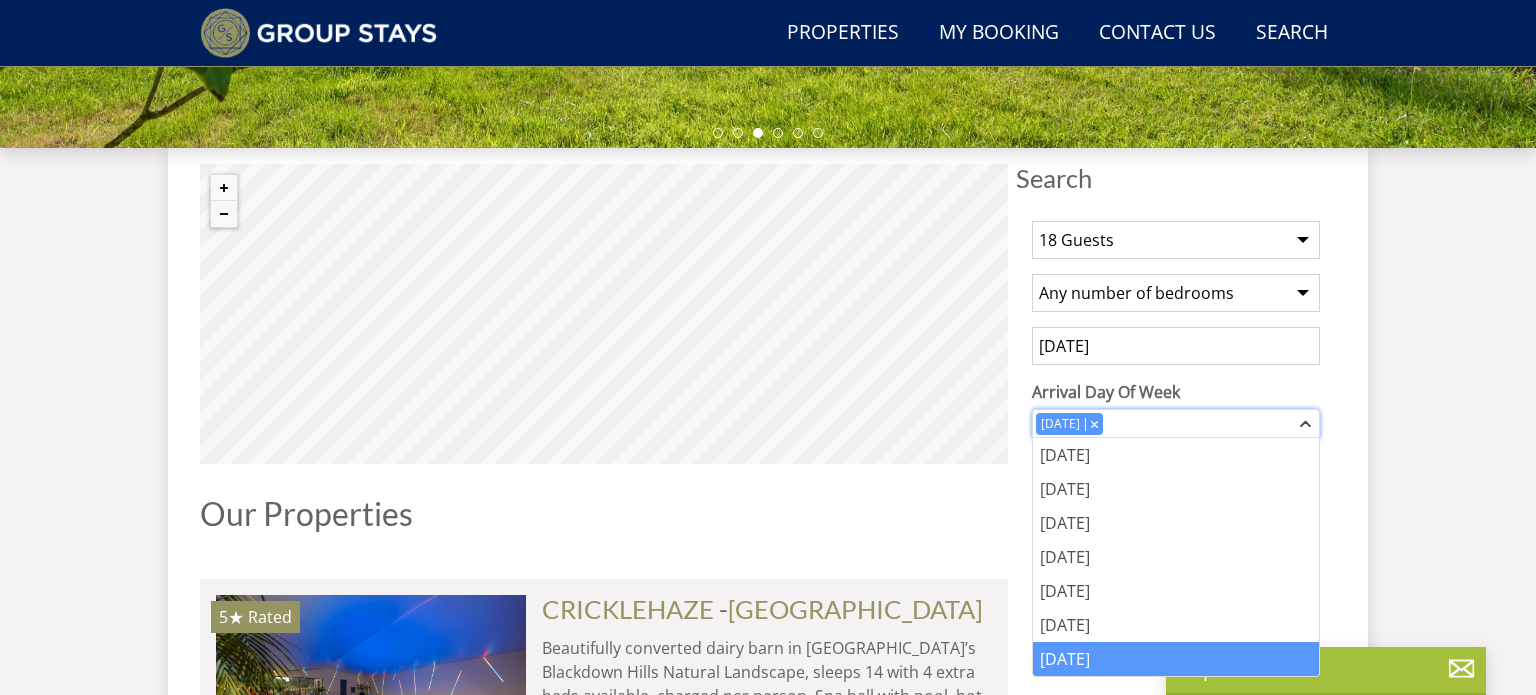 click on "Sunday" at bounding box center [1165, 424] 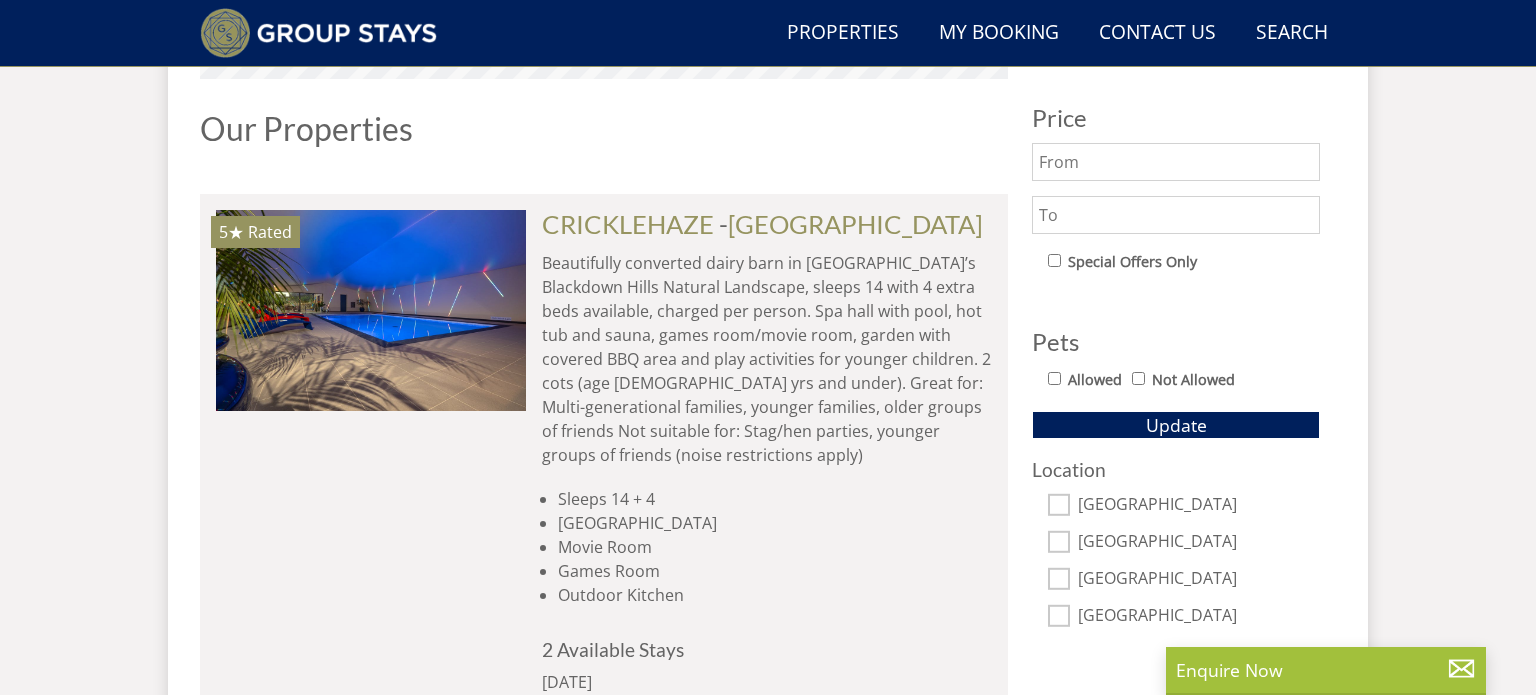 scroll, scrollTop: 1047, scrollLeft: 0, axis: vertical 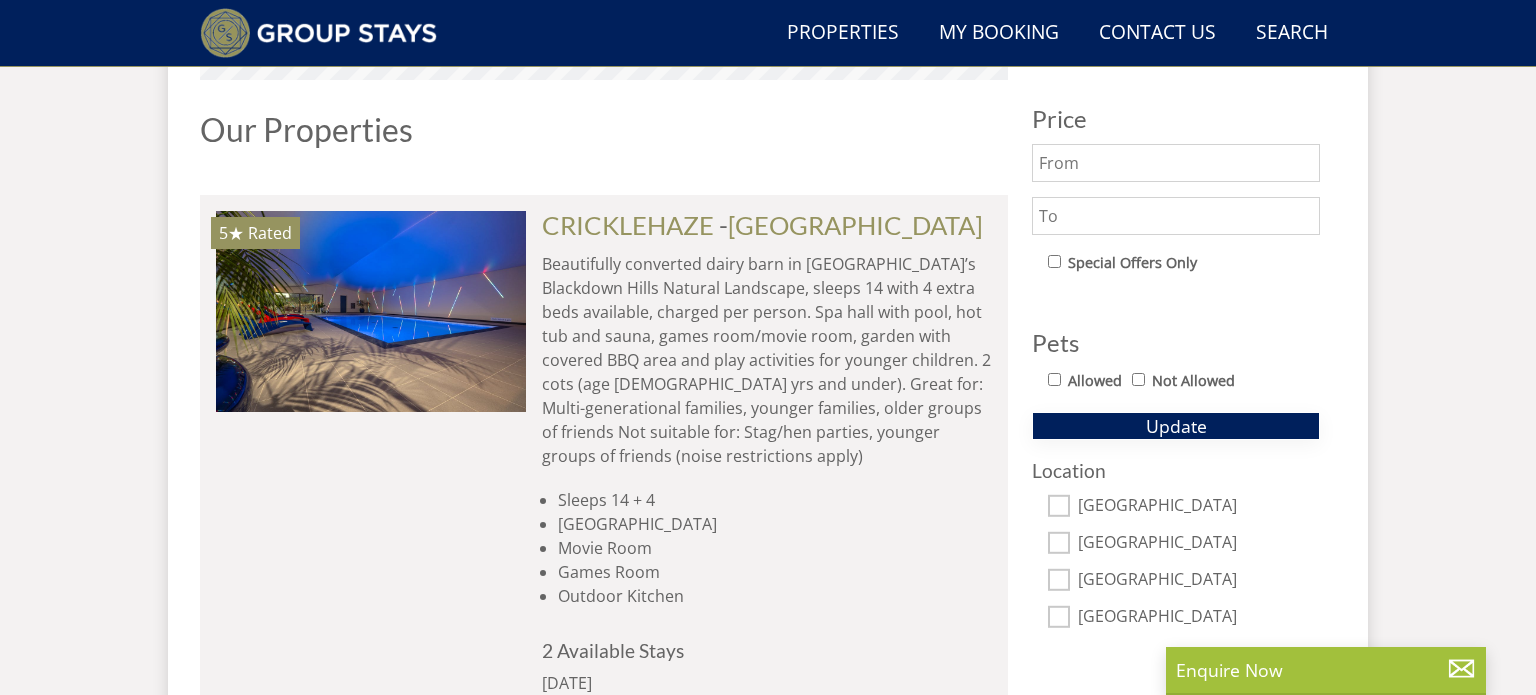 click on "Update" at bounding box center [1176, 426] 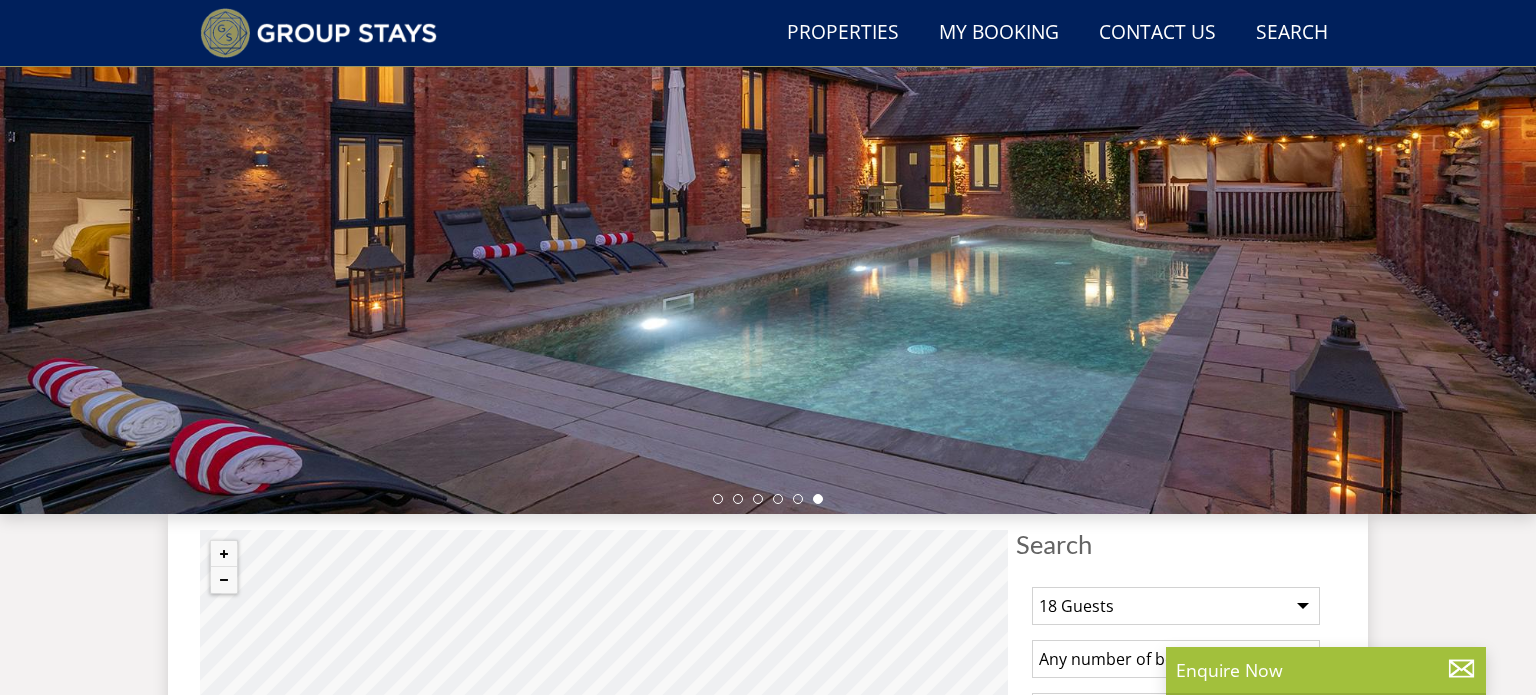 scroll, scrollTop: 0, scrollLeft: 0, axis: both 